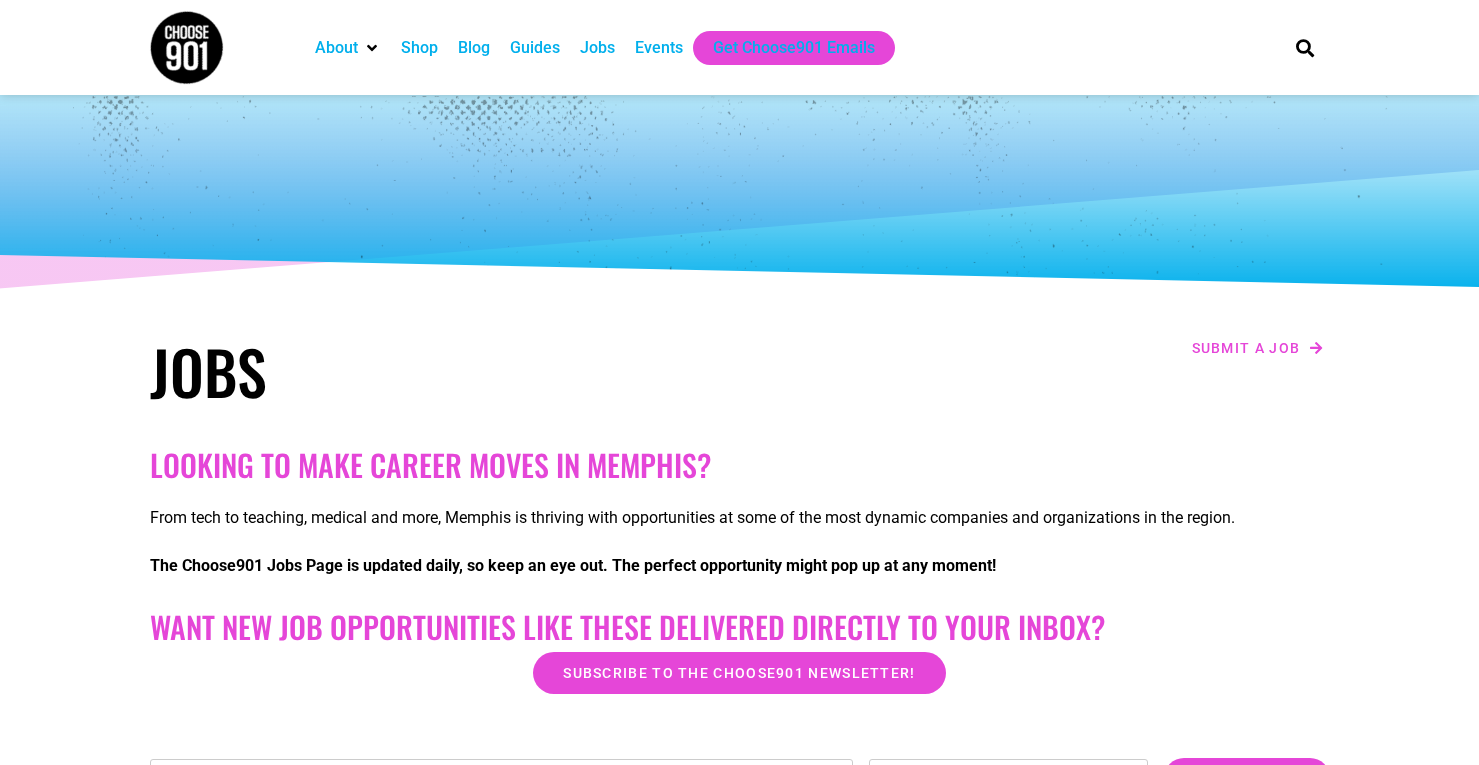 scroll, scrollTop: 0, scrollLeft: 0, axis: both 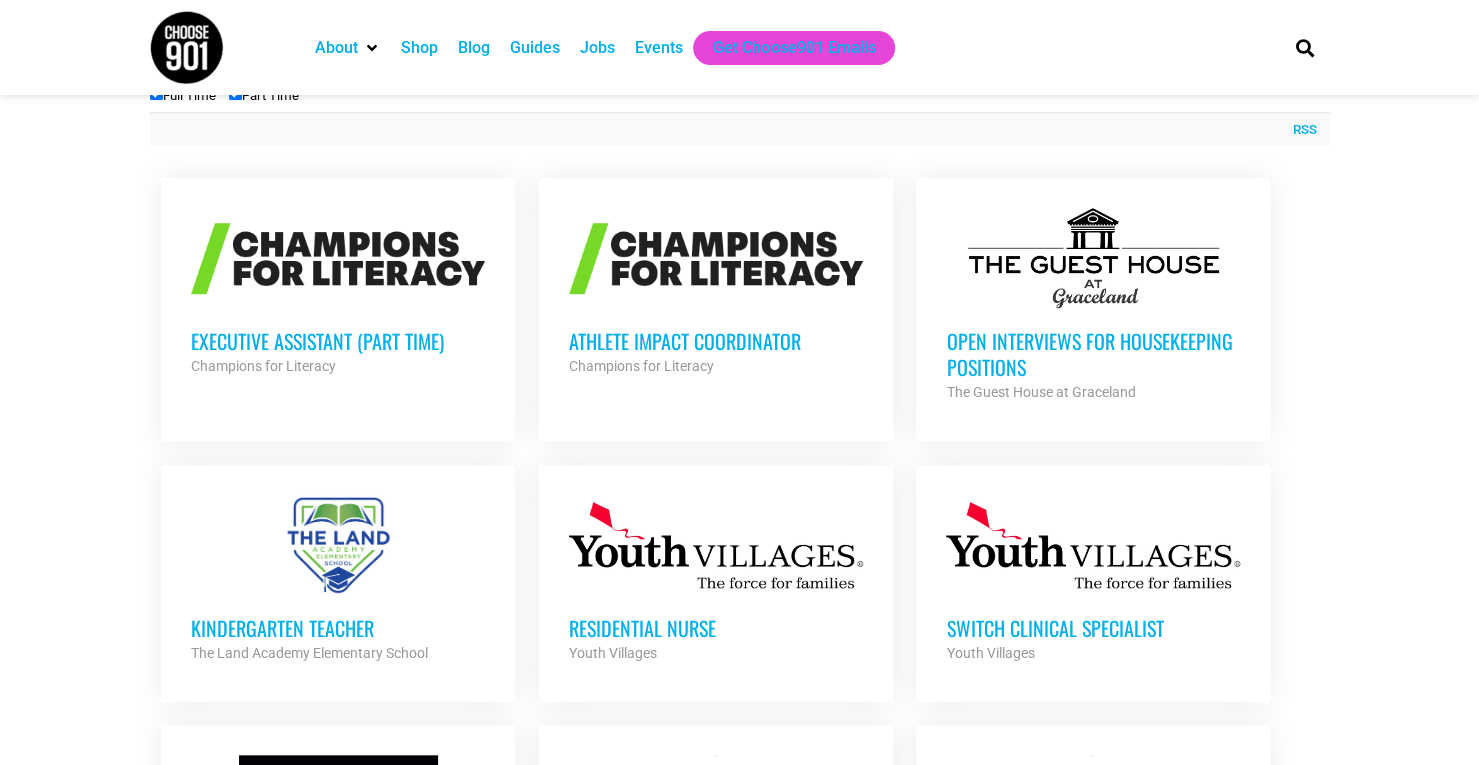 click on "Executive Assistant (Part Time)" at bounding box center (338, 341) 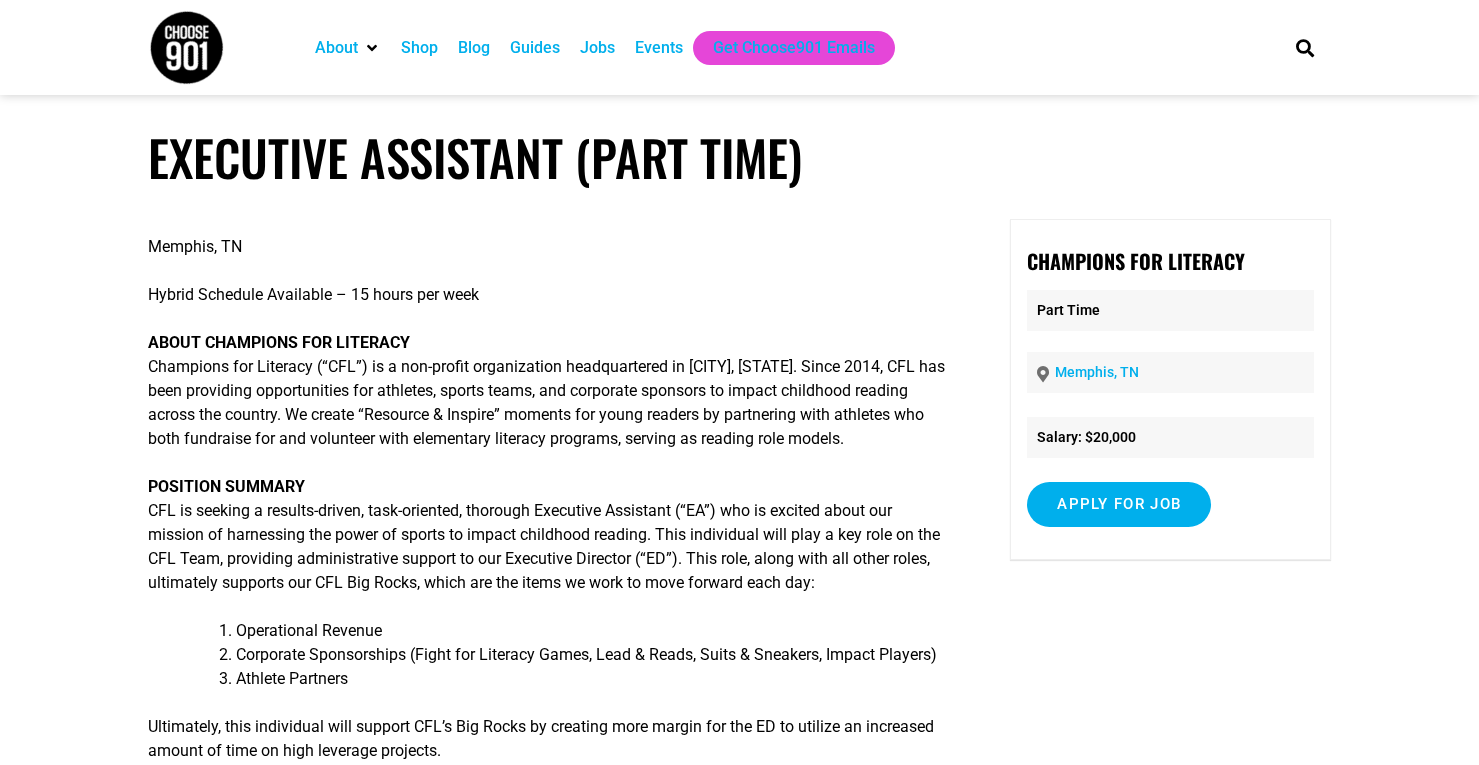 scroll, scrollTop: 0, scrollLeft: 0, axis: both 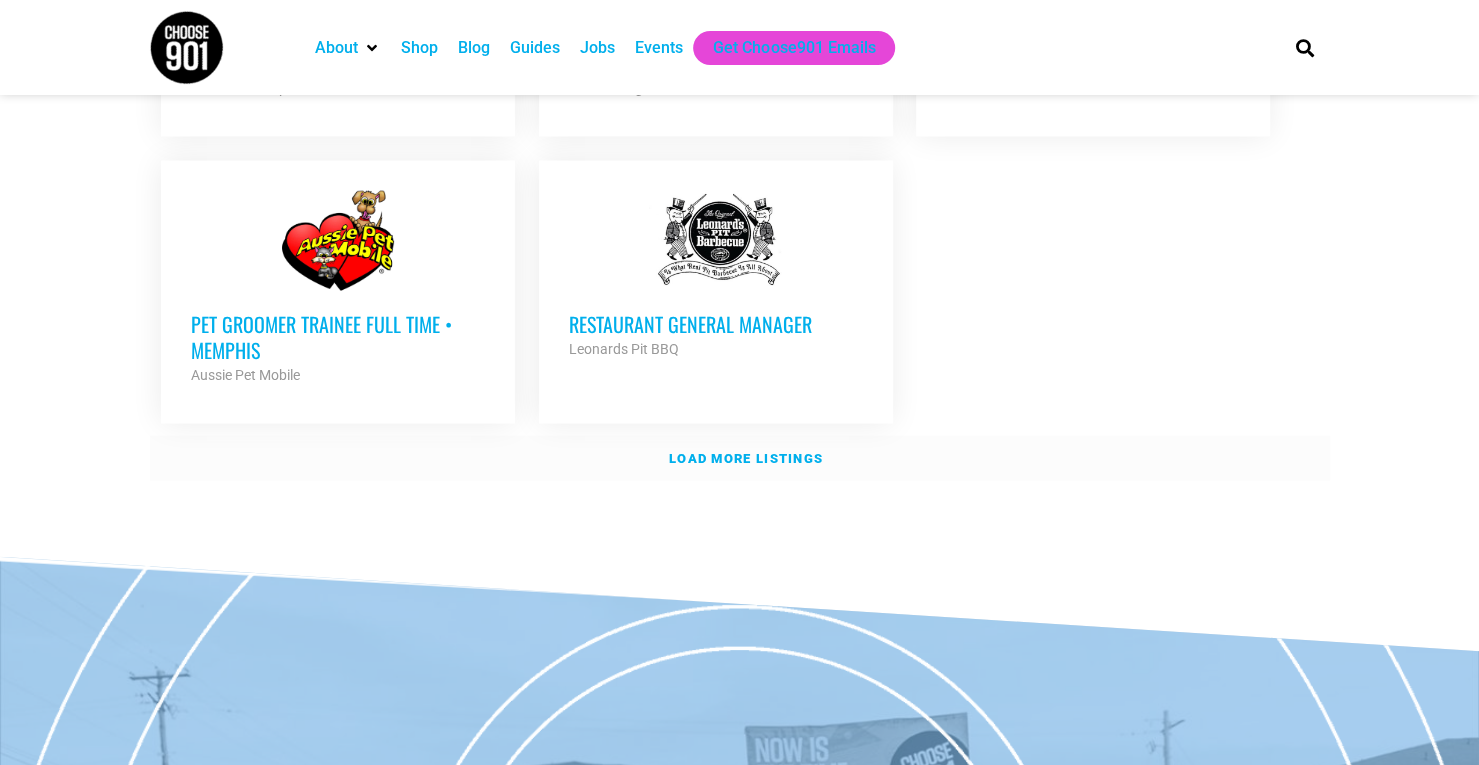 click on "Load more listings" at bounding box center [746, 458] 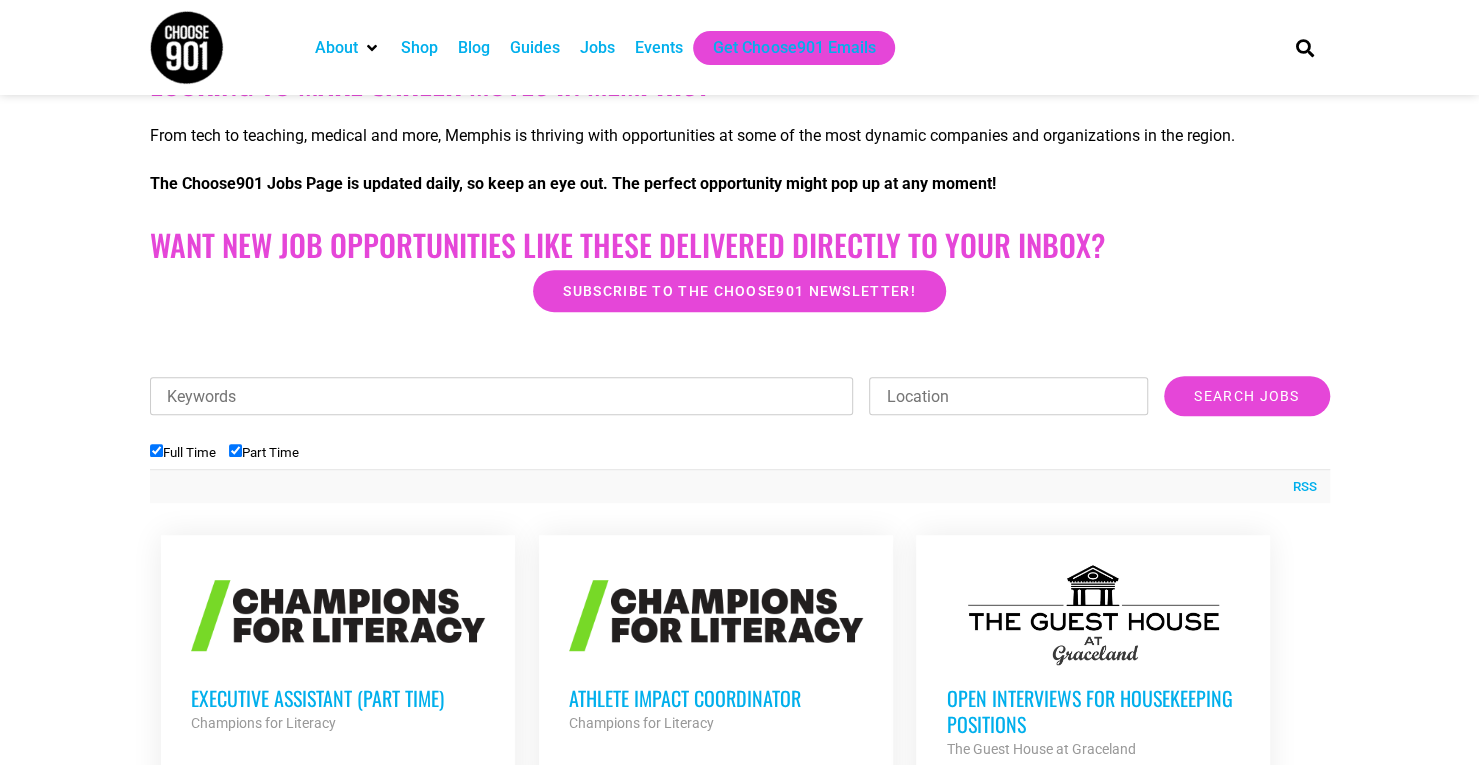 scroll, scrollTop: 385, scrollLeft: 0, axis: vertical 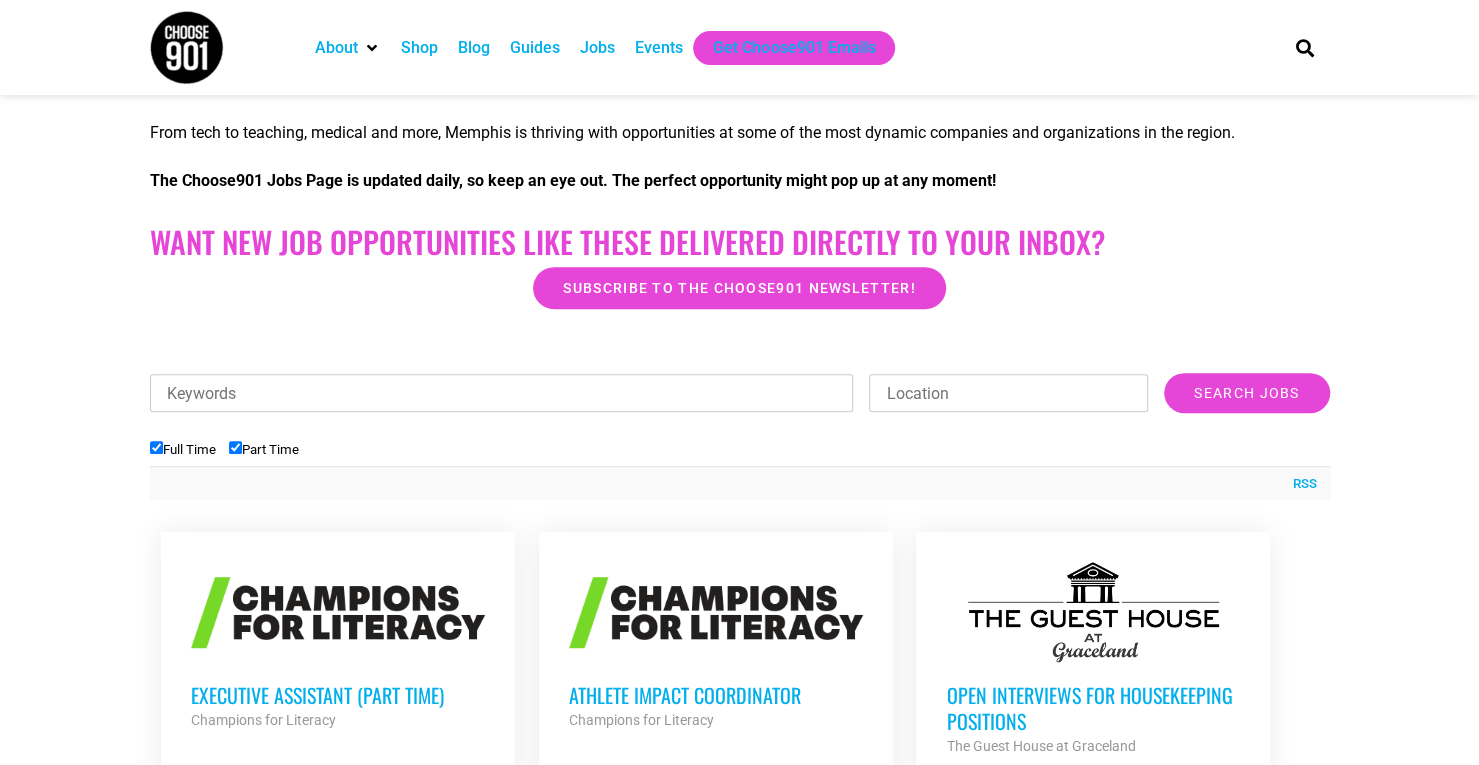 click on "Keywords" at bounding box center [502, 393] 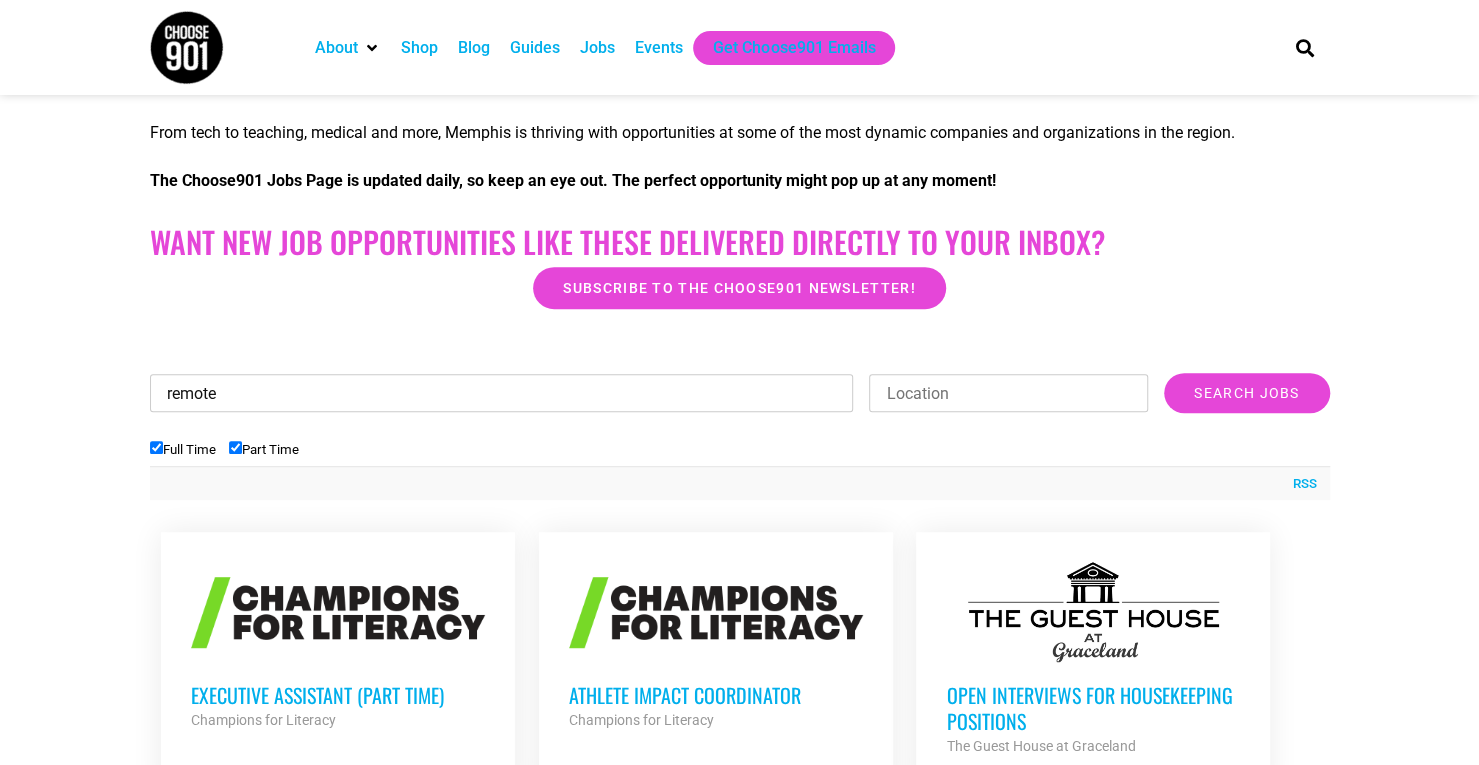type on "remote" 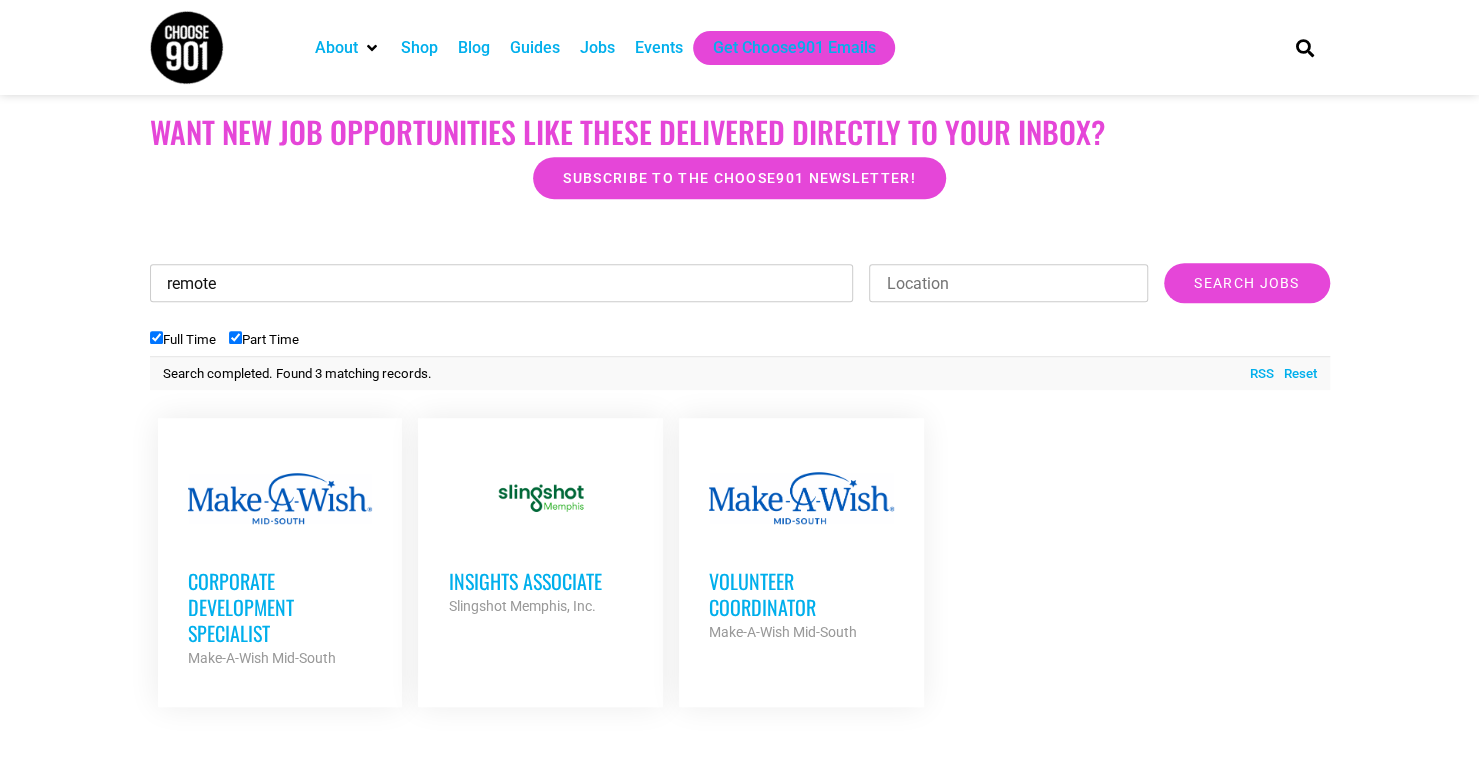 scroll, scrollTop: 651, scrollLeft: 0, axis: vertical 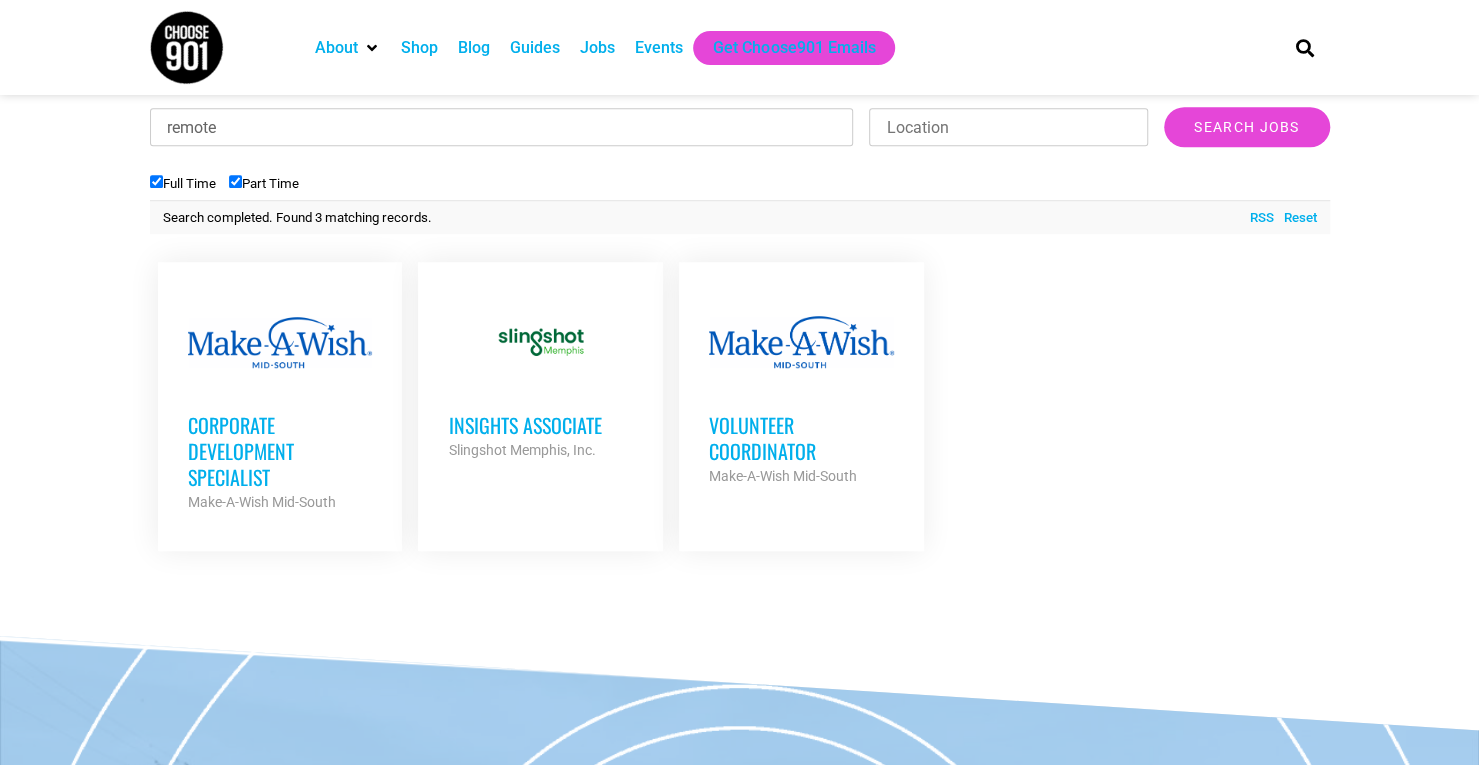 click on "Volunteer Coordinator" at bounding box center [801, 438] 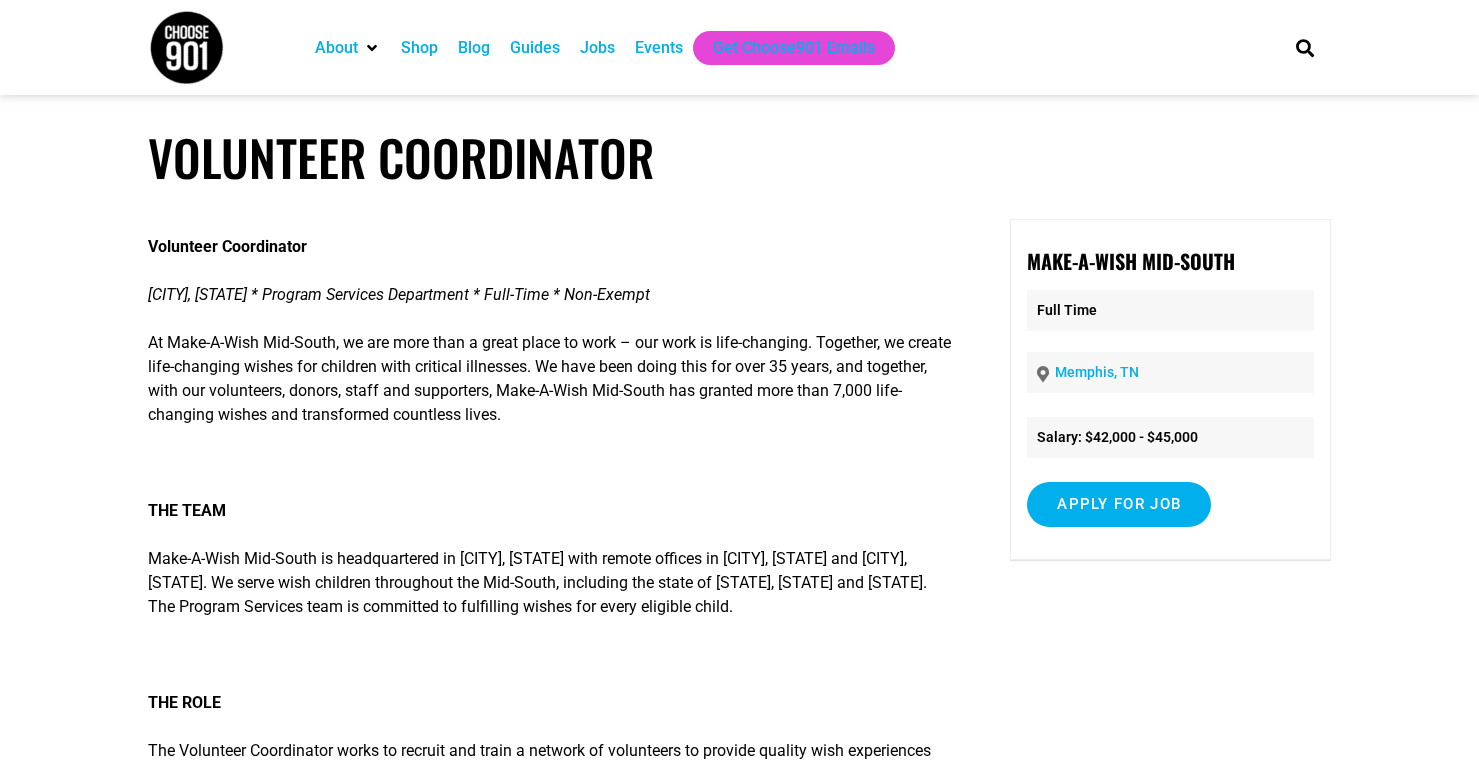 scroll, scrollTop: 0, scrollLeft: 0, axis: both 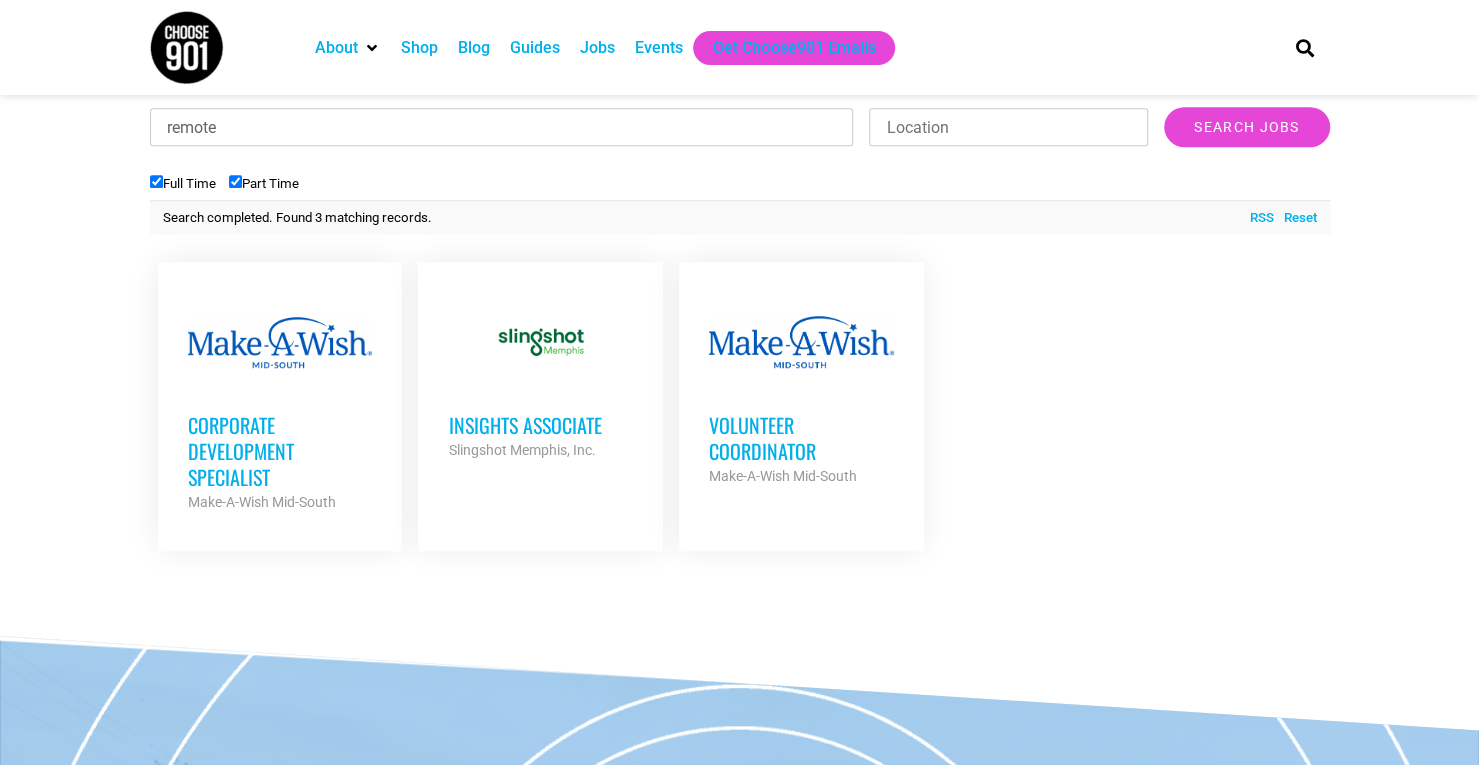 click on "Corporate Development Specialist" at bounding box center (280, 451) 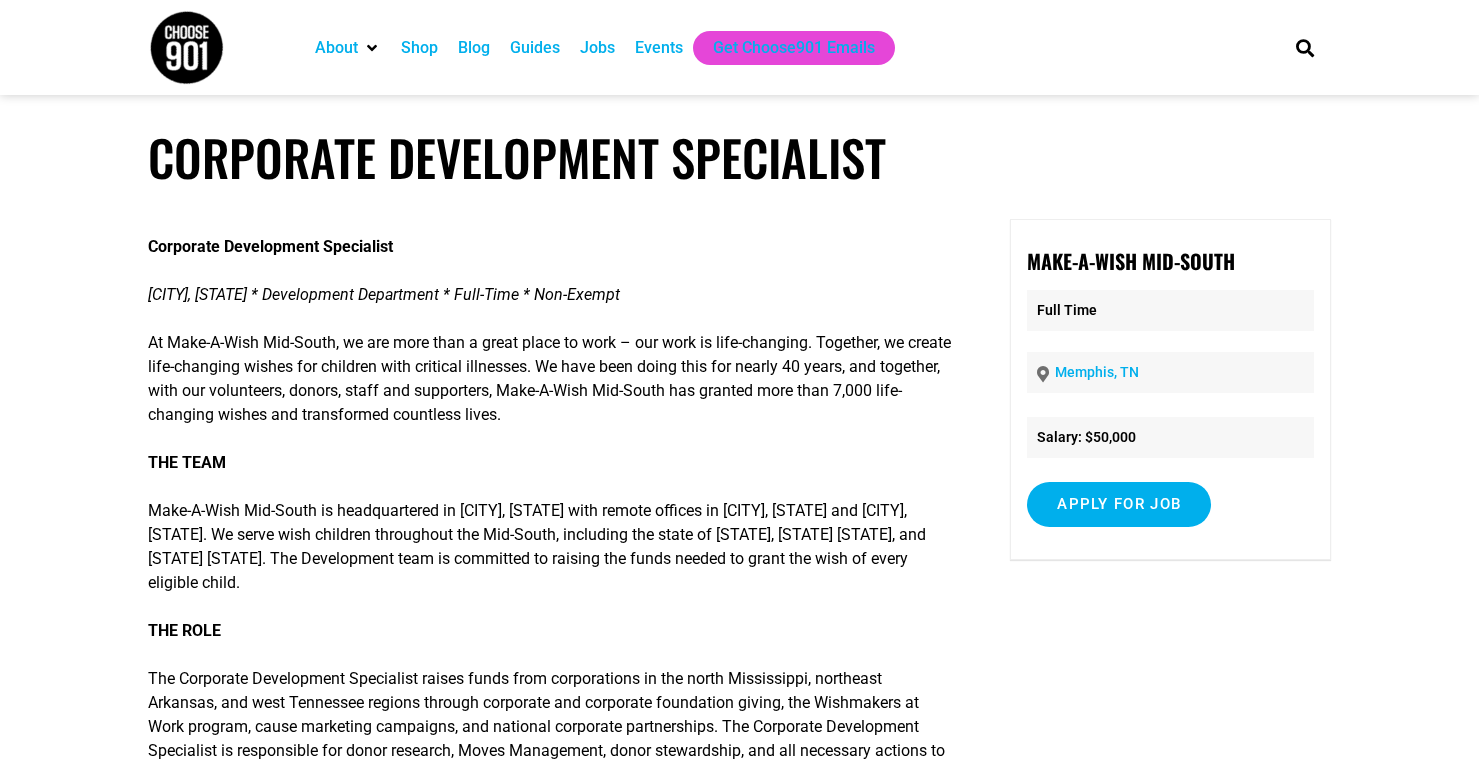 scroll, scrollTop: 0, scrollLeft: 0, axis: both 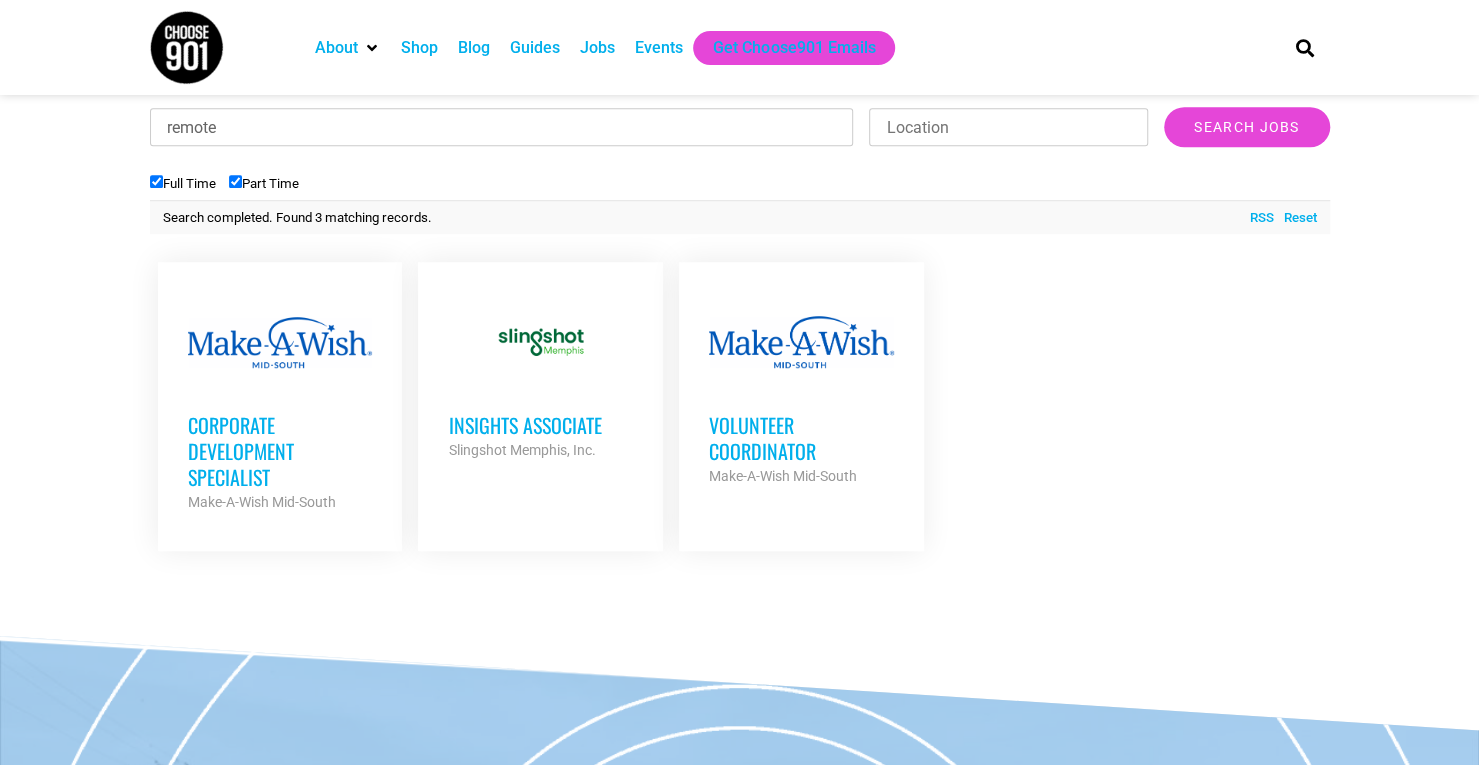 click on "Insights Associate" at bounding box center (540, 425) 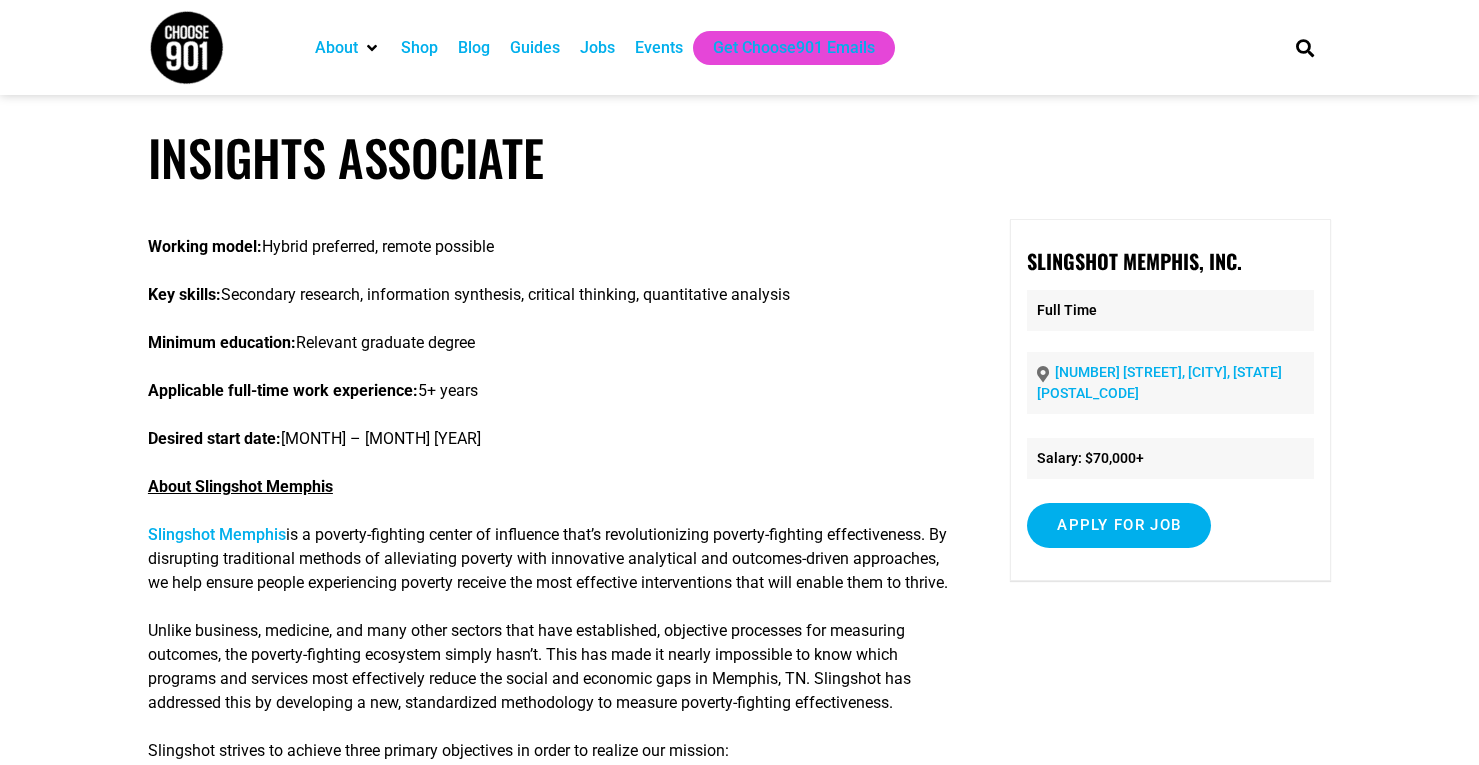 scroll, scrollTop: 0, scrollLeft: 0, axis: both 